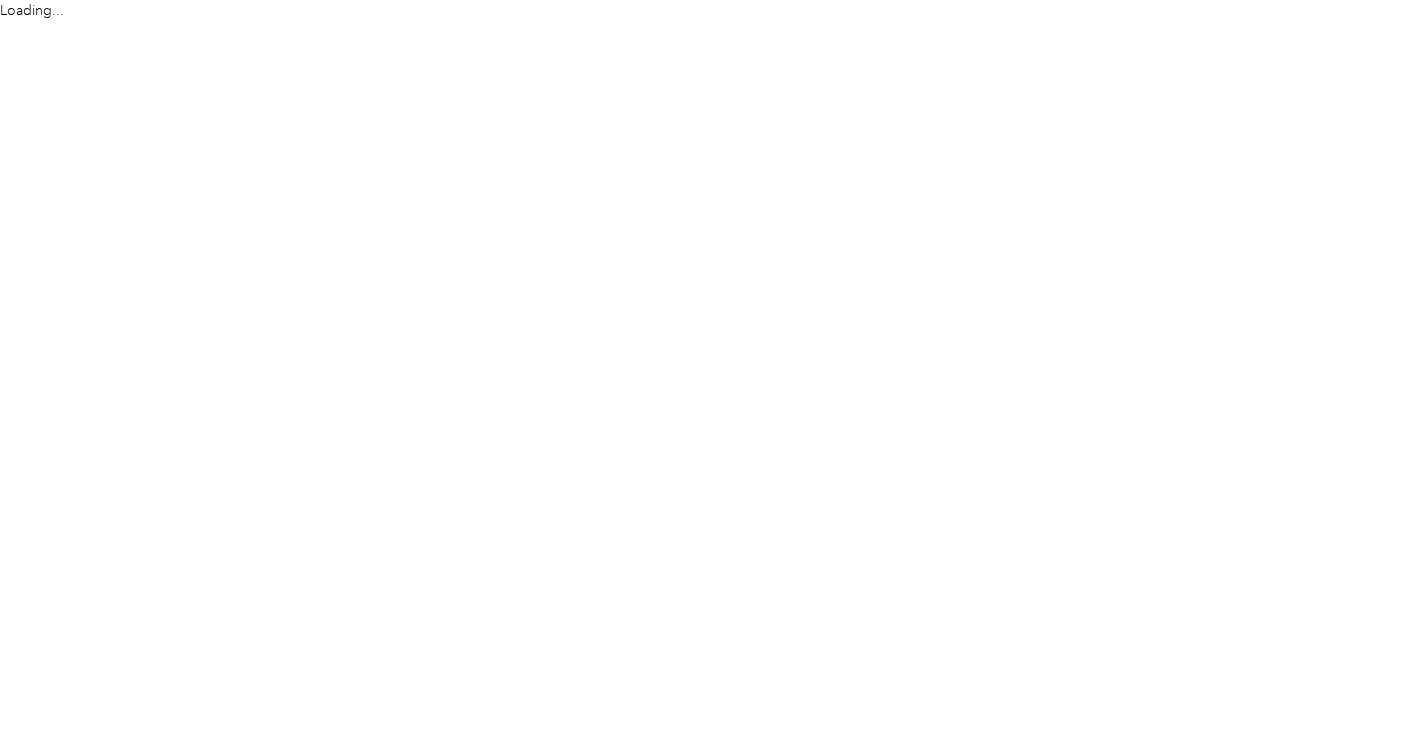 scroll, scrollTop: 0, scrollLeft: 0, axis: both 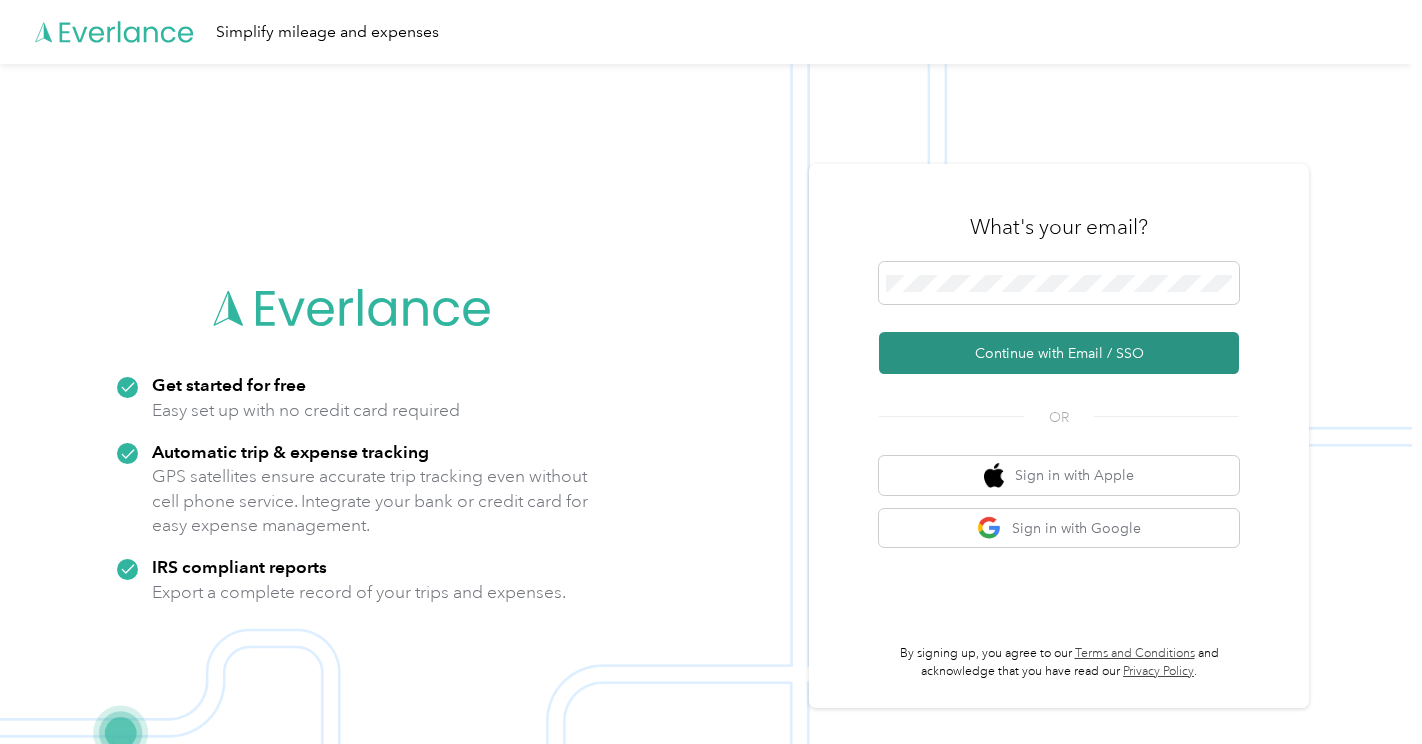 click on "Continue with Email / SSO" at bounding box center (1059, 353) 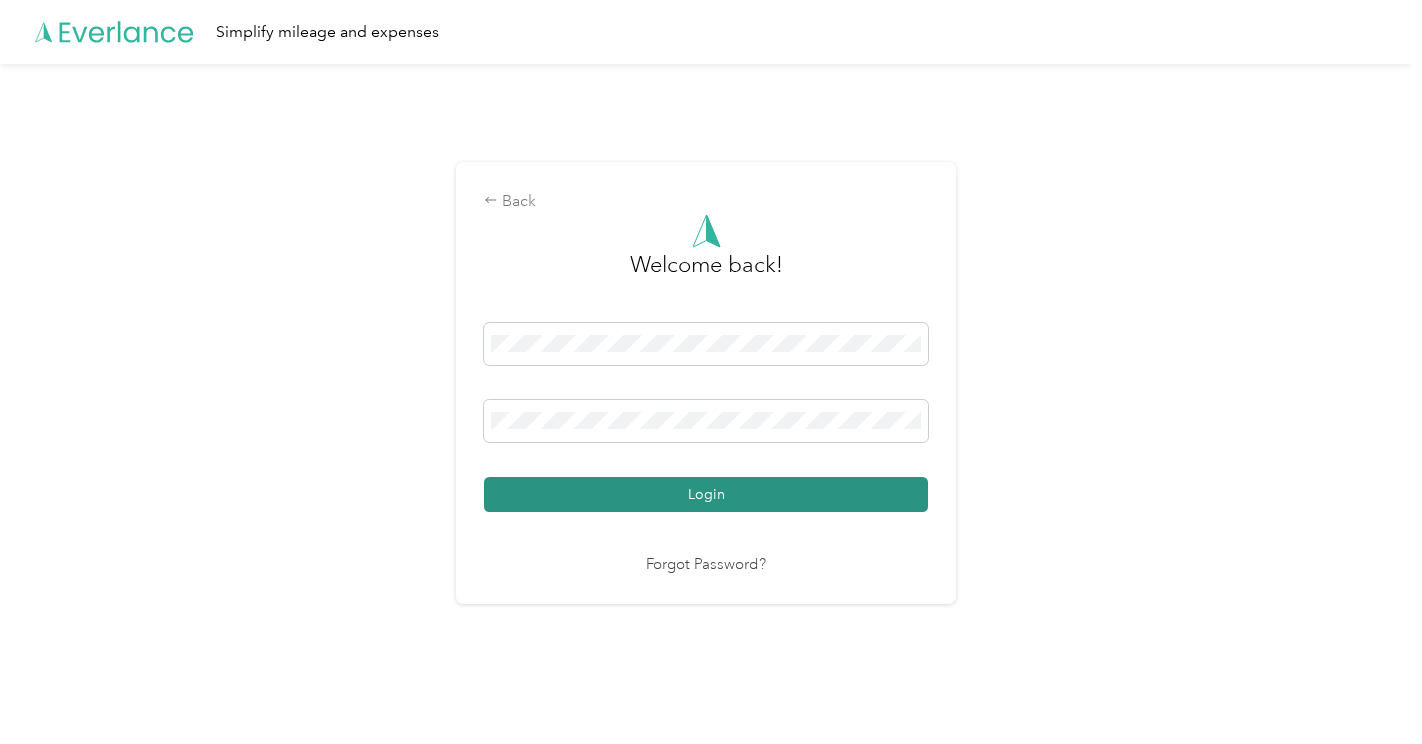 click on "Login" at bounding box center [706, 494] 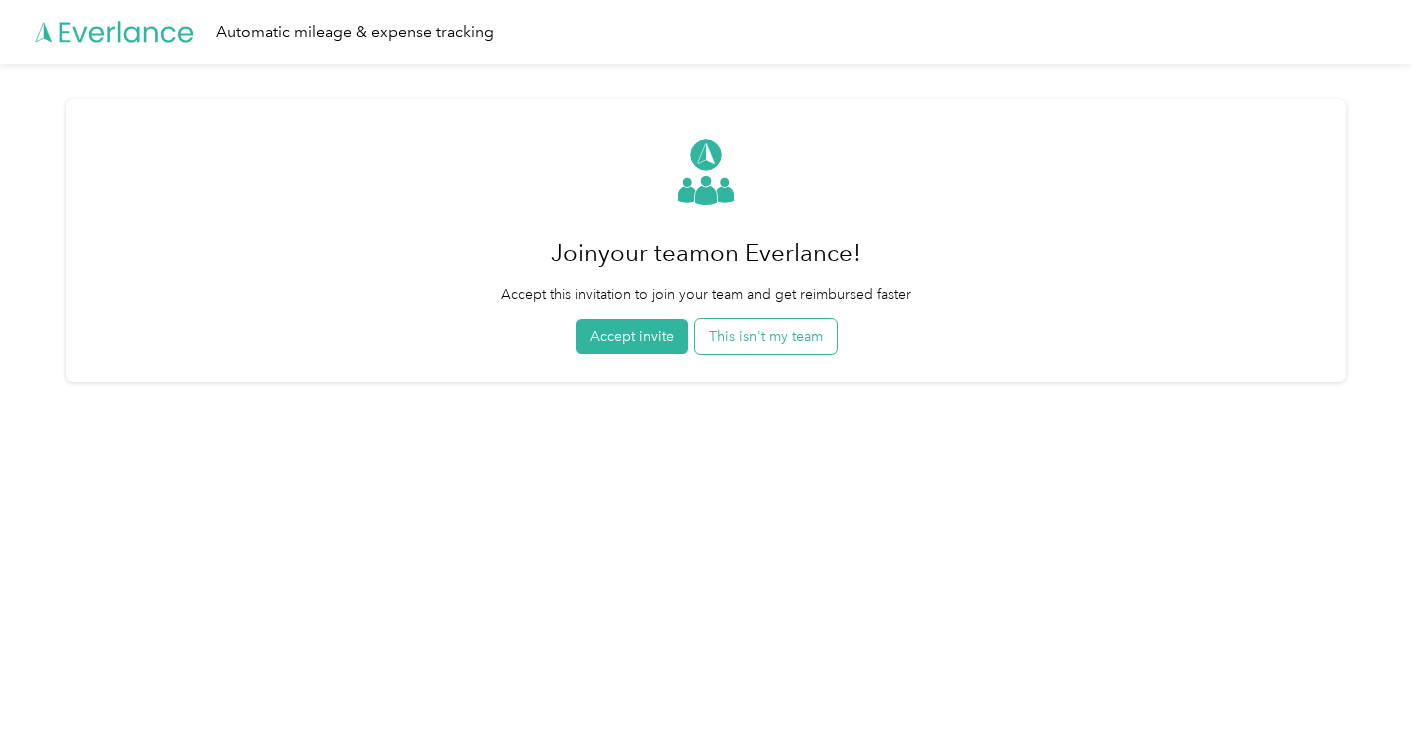 click on "This isn't my team" at bounding box center (766, 336) 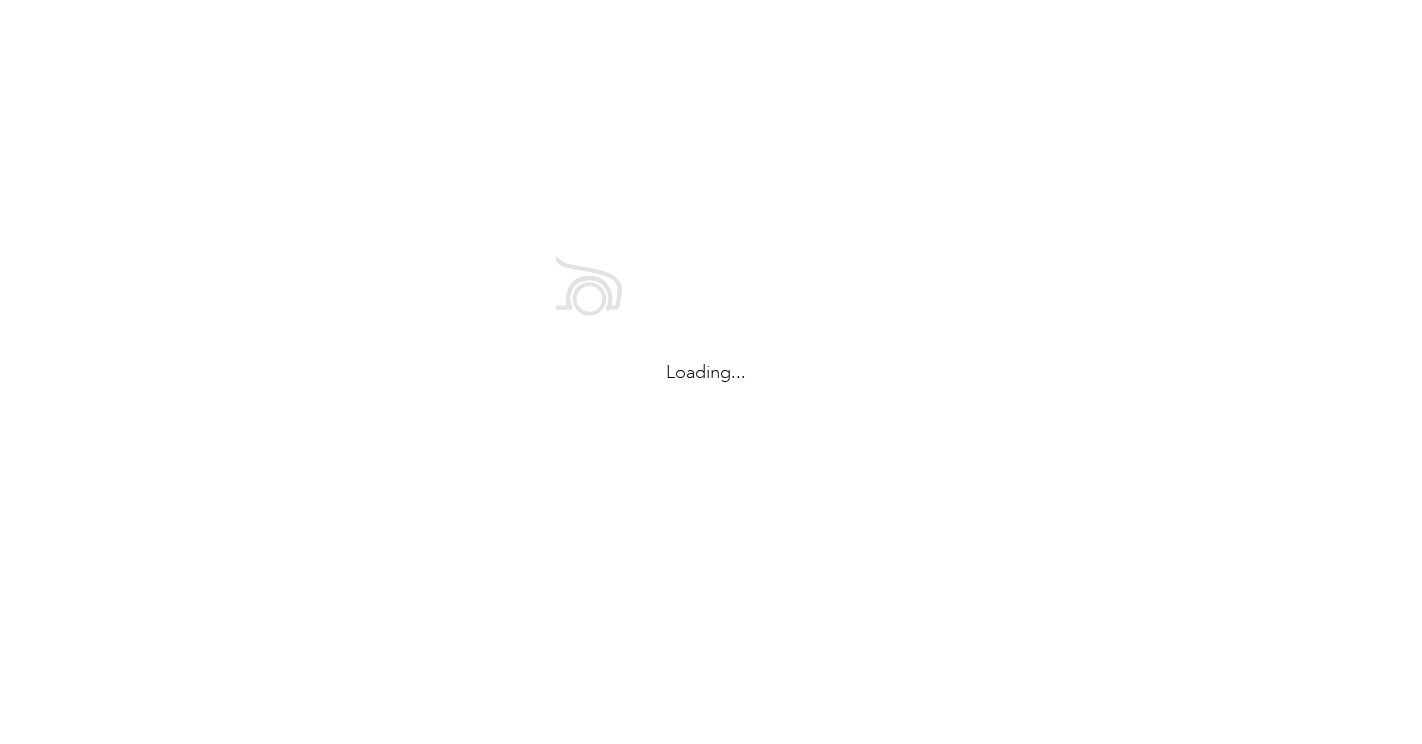 scroll, scrollTop: 0, scrollLeft: 0, axis: both 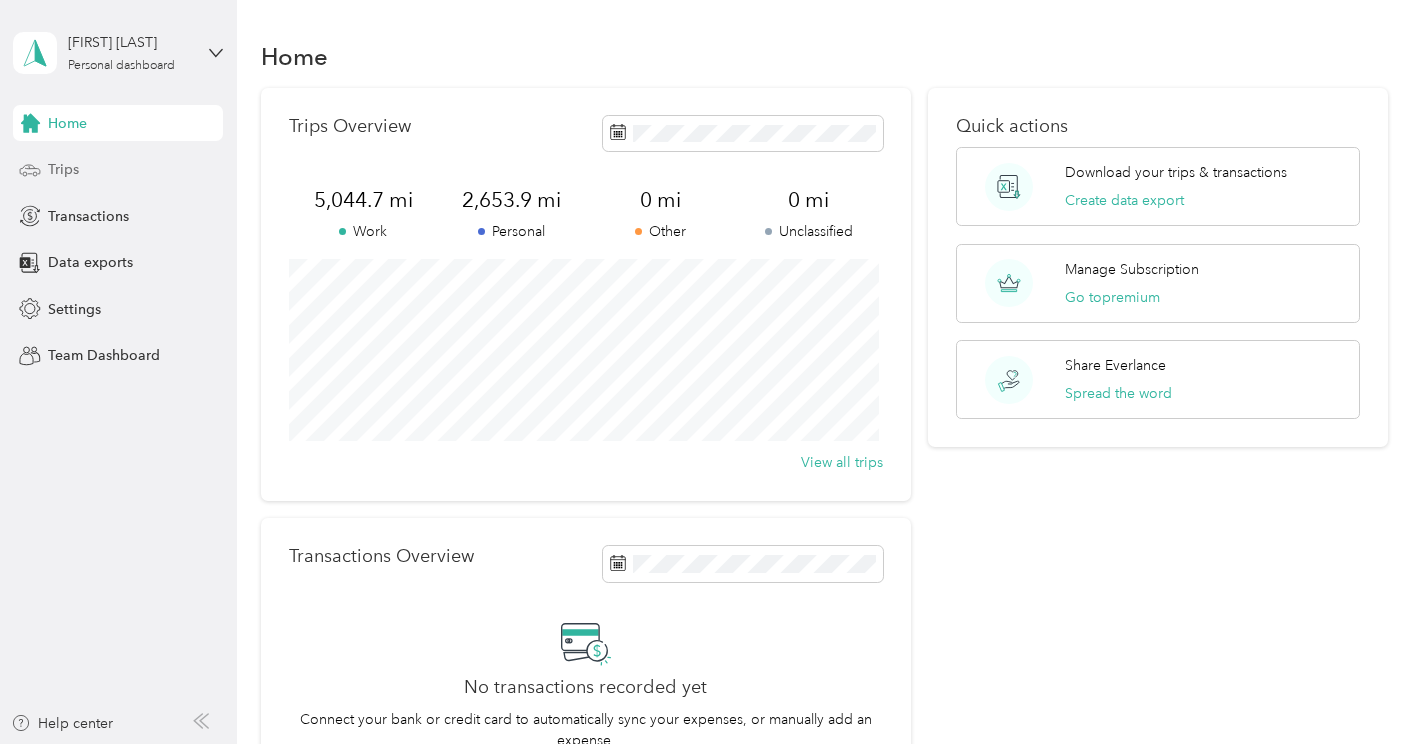 click on "Trips" at bounding box center [63, 169] 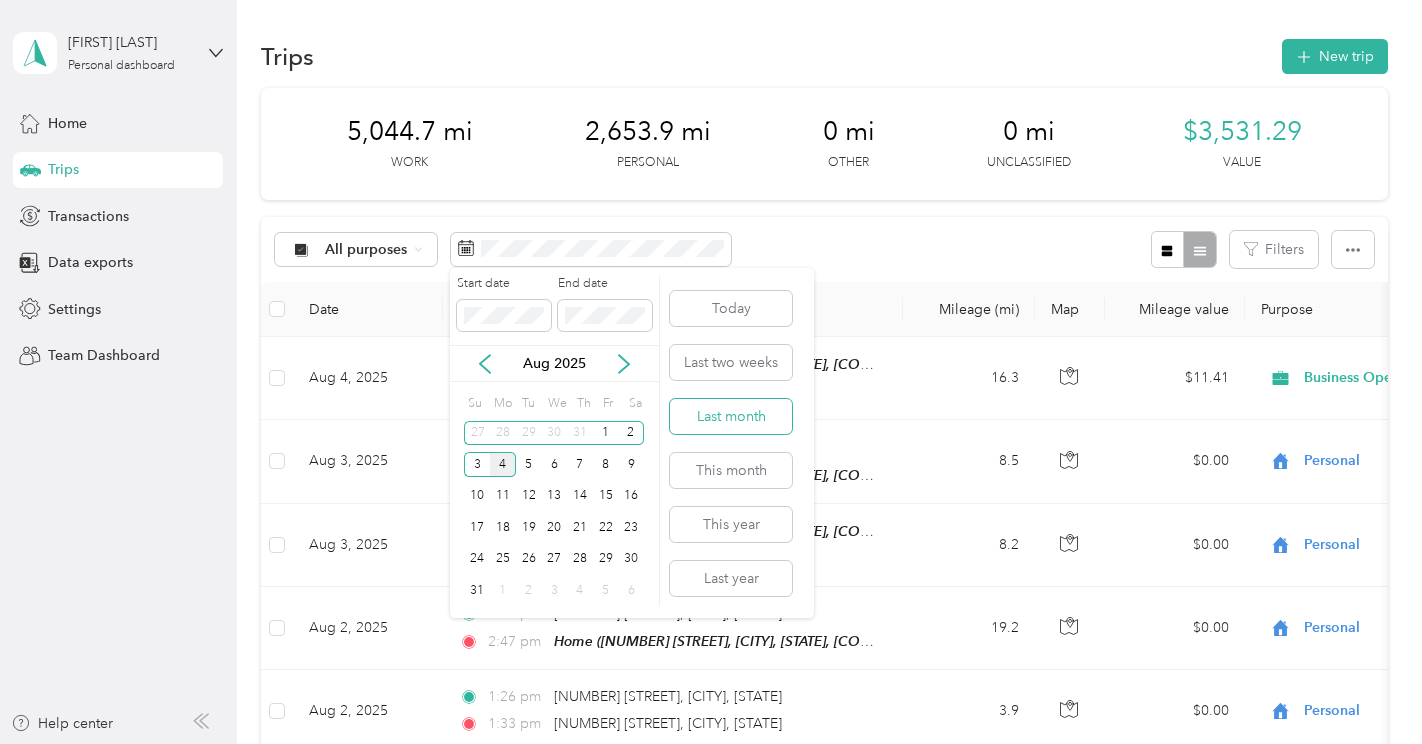 click on "Last month" at bounding box center [731, 416] 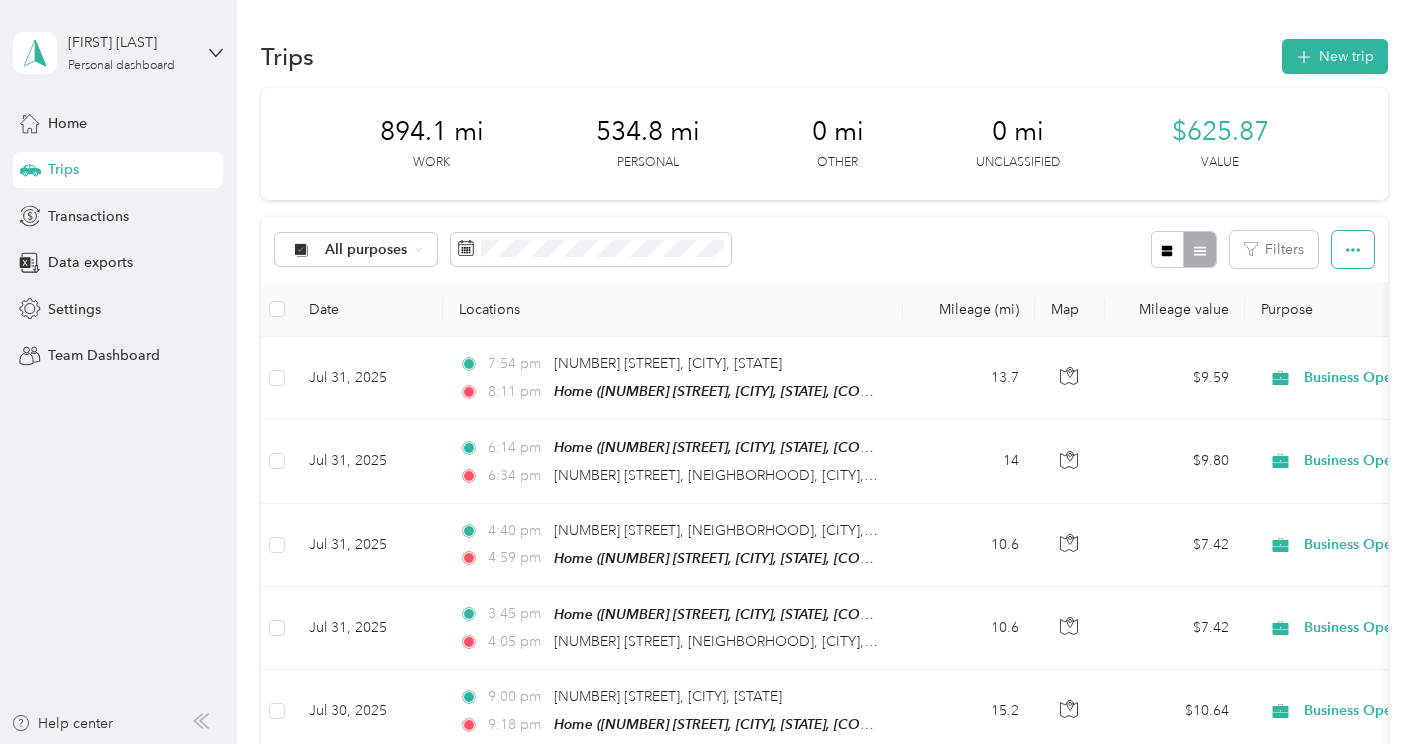 click at bounding box center (1353, 249) 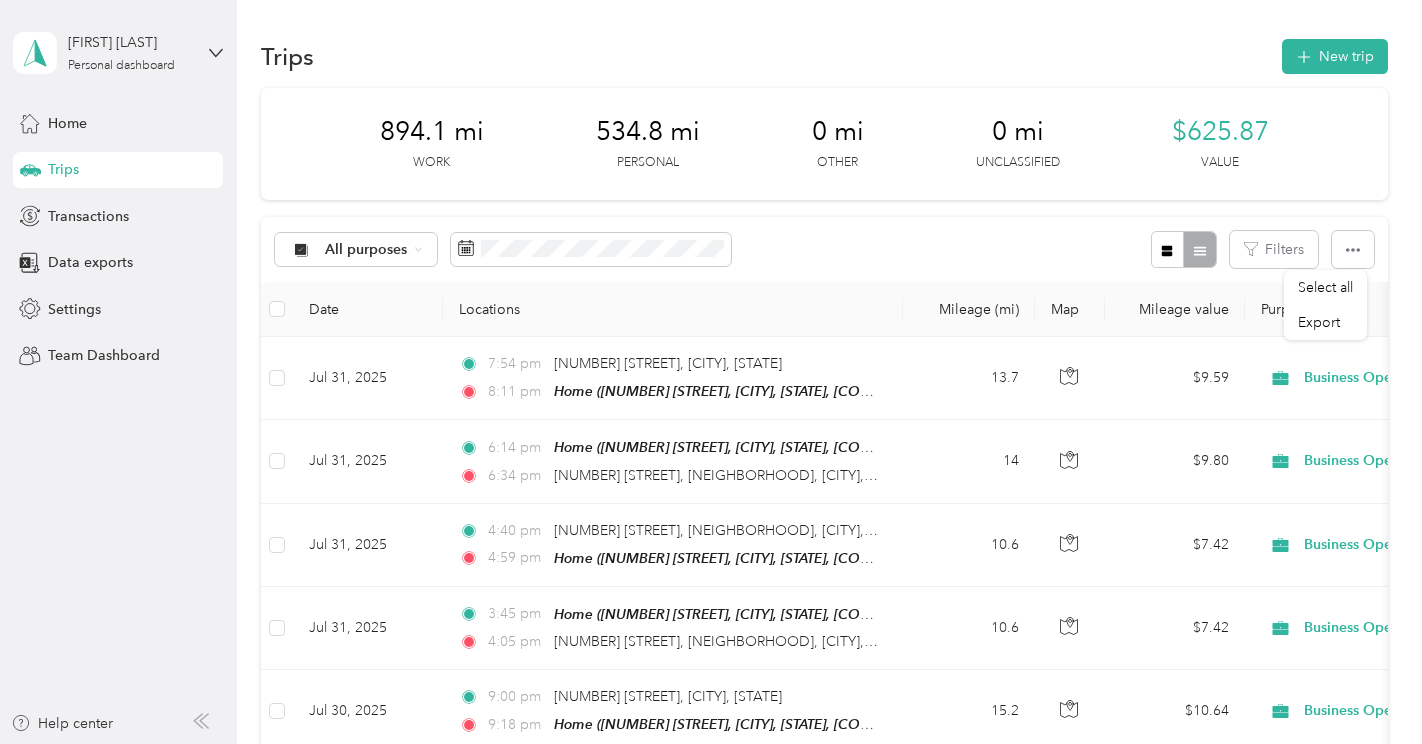 click on "894.1   mi Work 534.8   mi Personal 0   mi Other 0   mi Unclassified $625.87 Value" at bounding box center [824, 144] 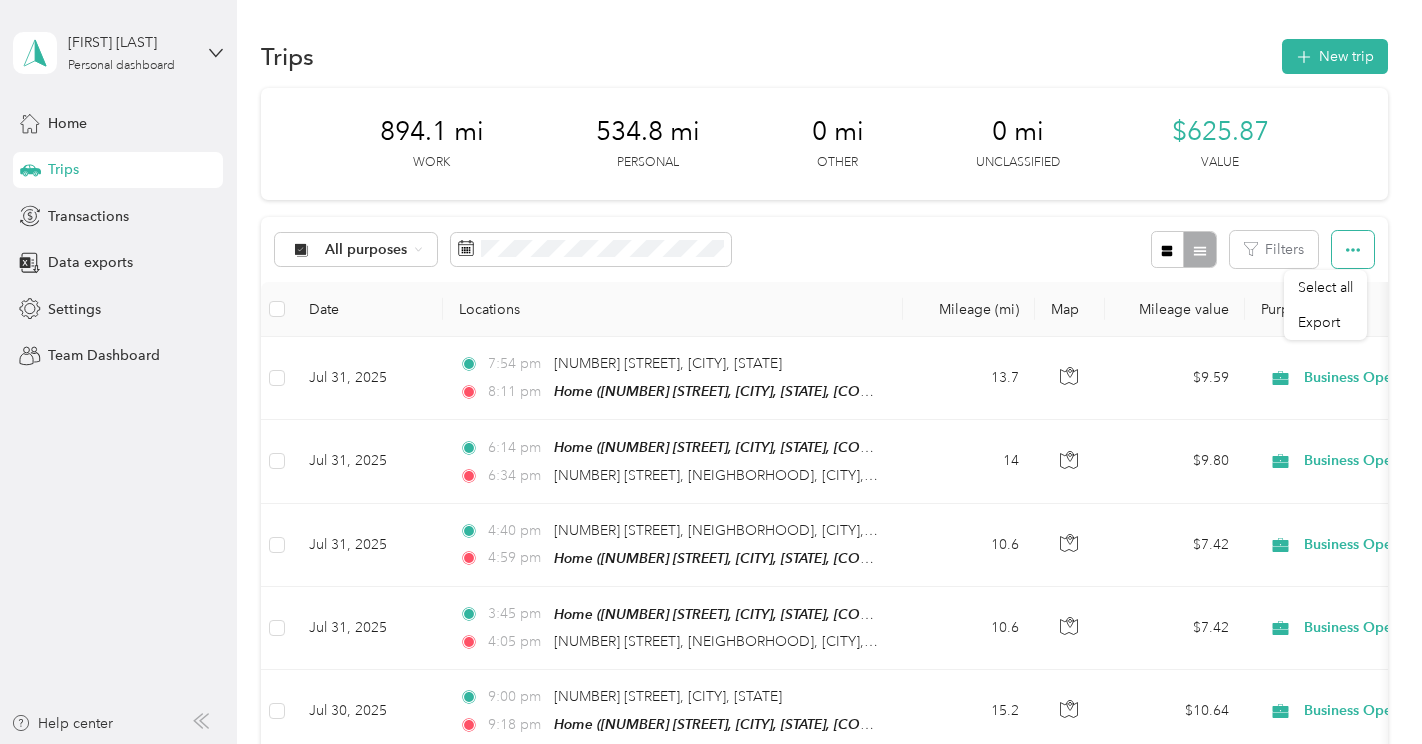 click 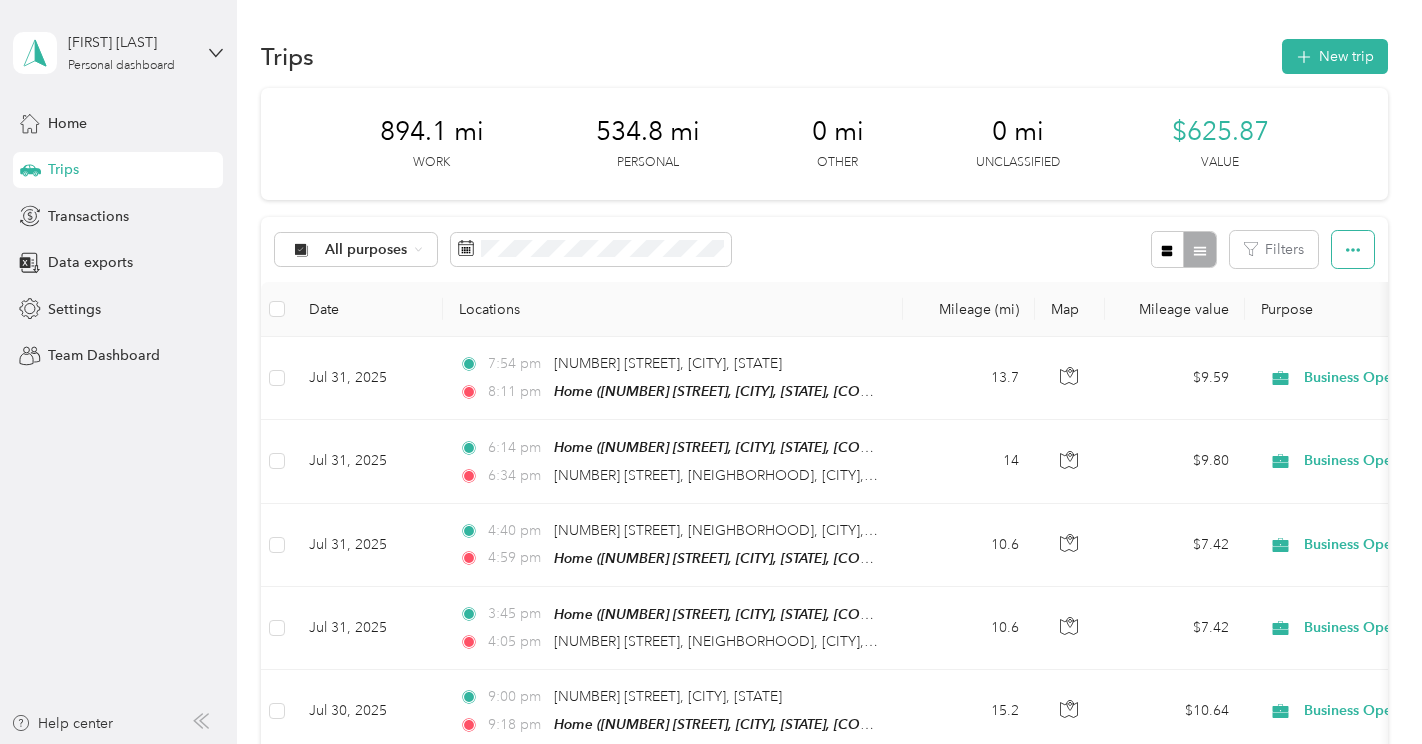 click 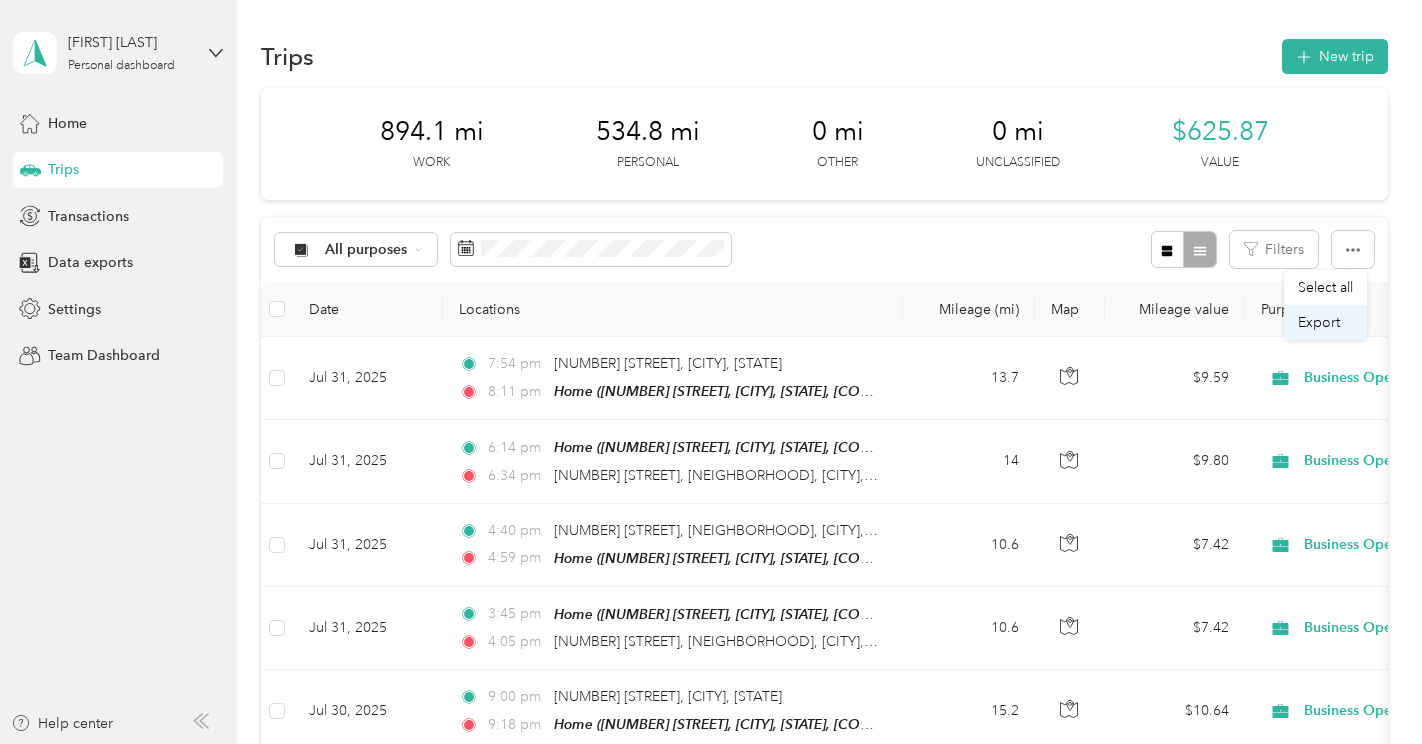click on "Export" at bounding box center (1325, 322) 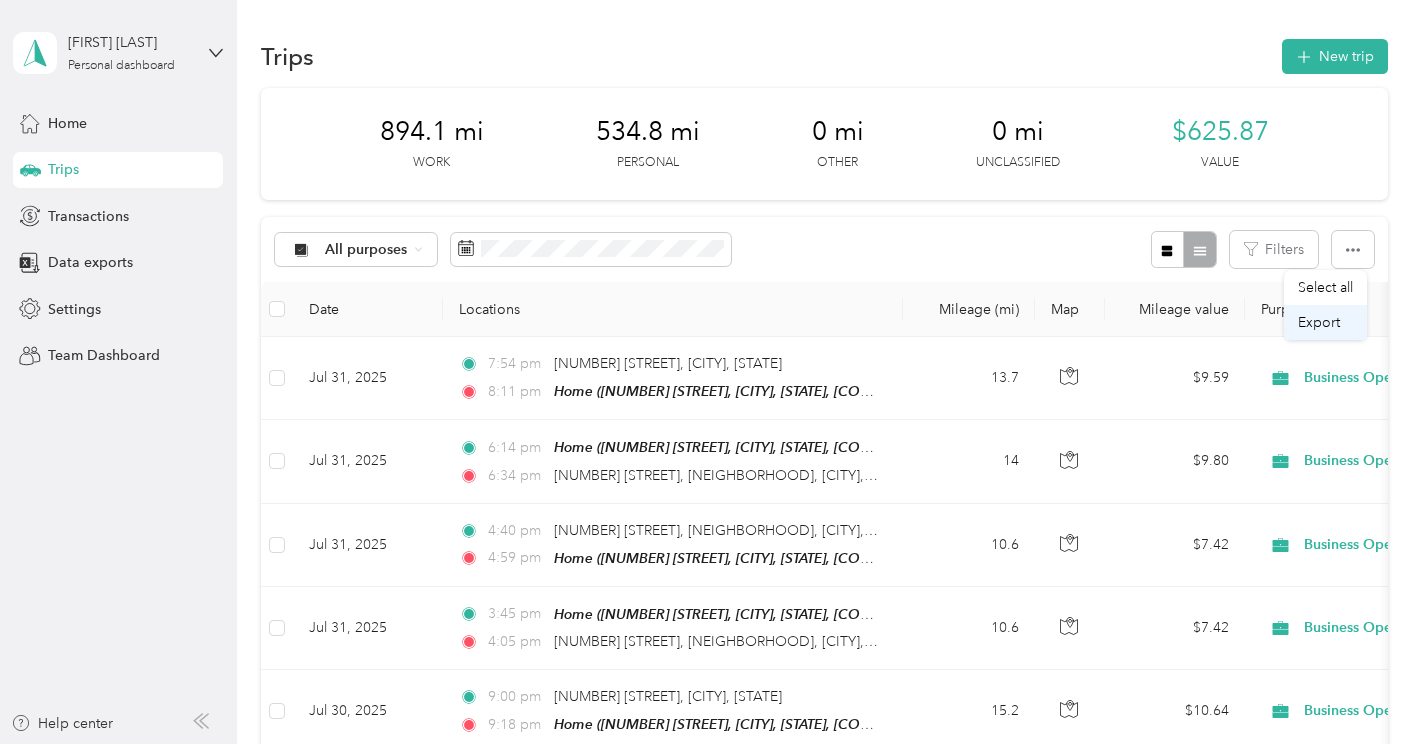 click on "Export" at bounding box center (1319, 322) 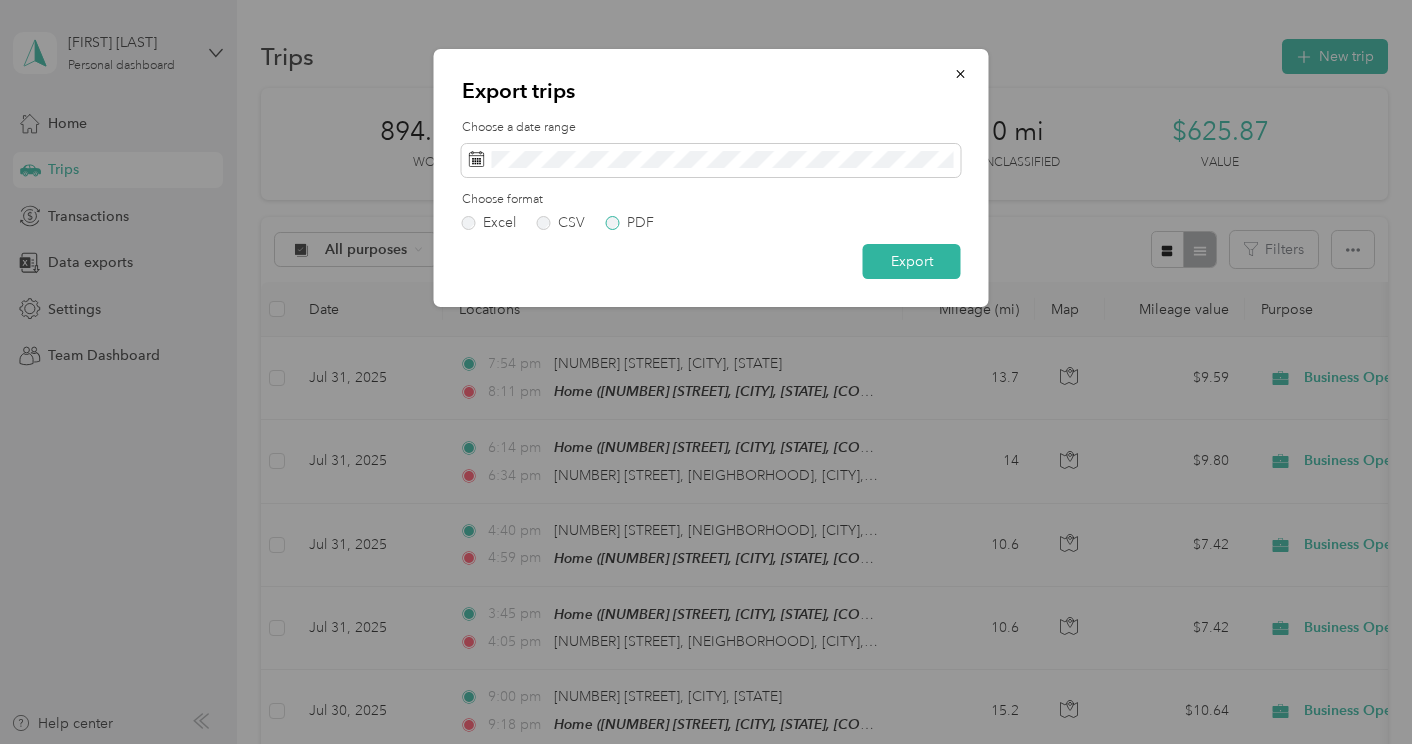 click on "PDF" at bounding box center (630, 223) 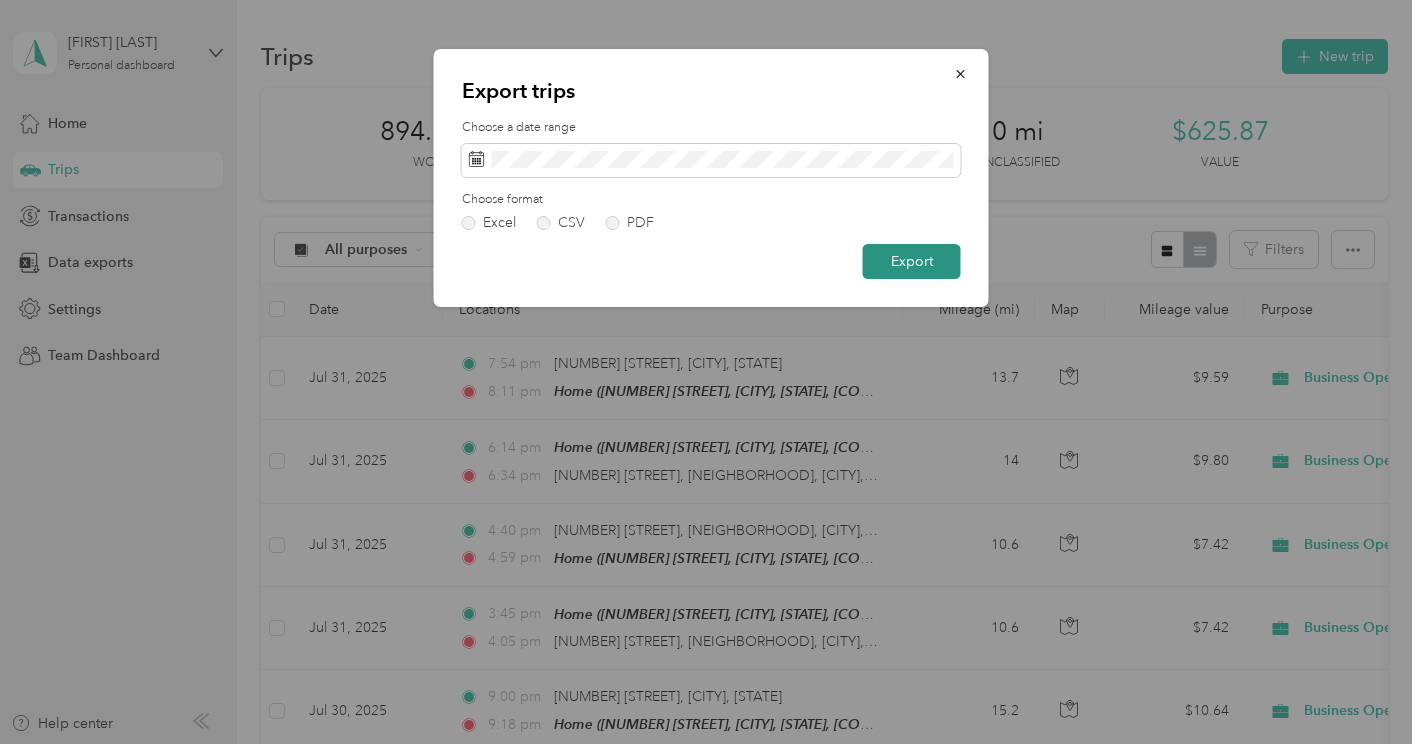 click on "Export" at bounding box center [912, 261] 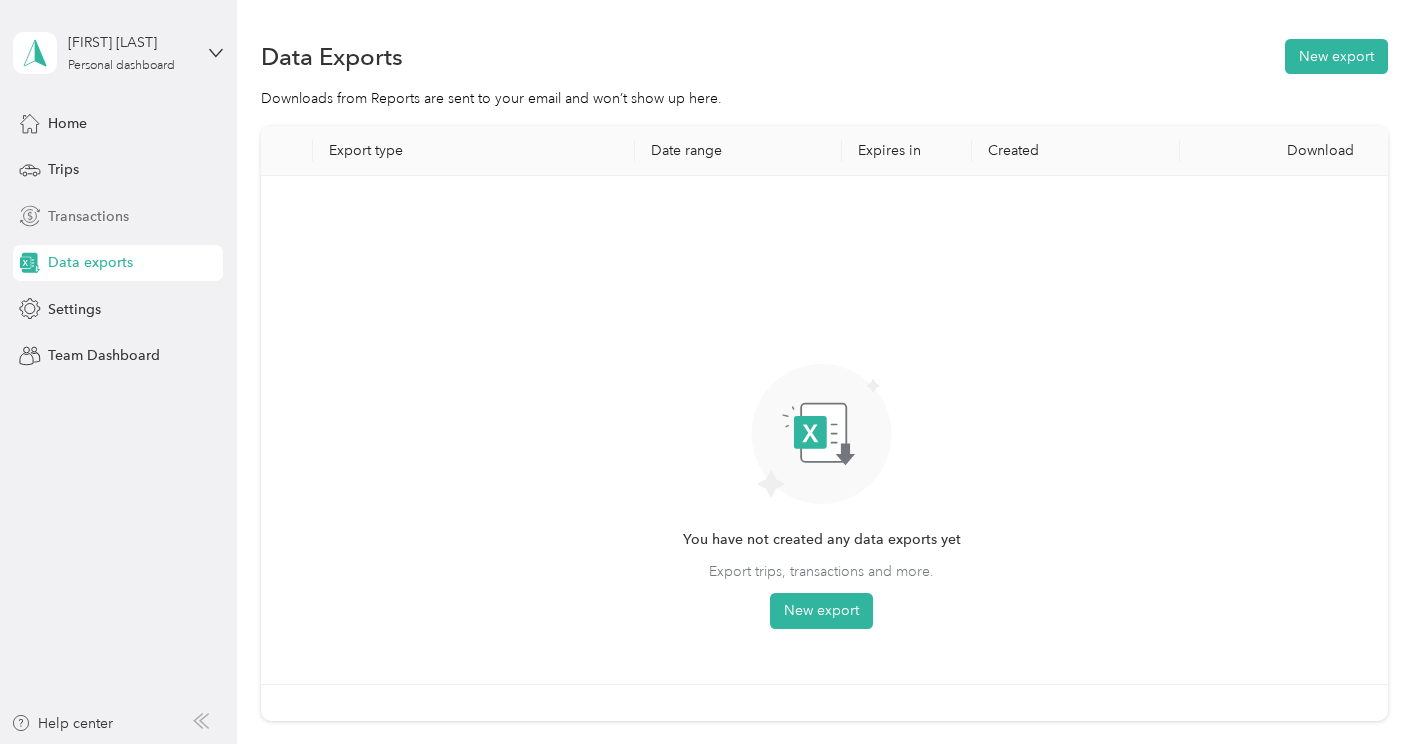 click on "Transactions" at bounding box center [88, 216] 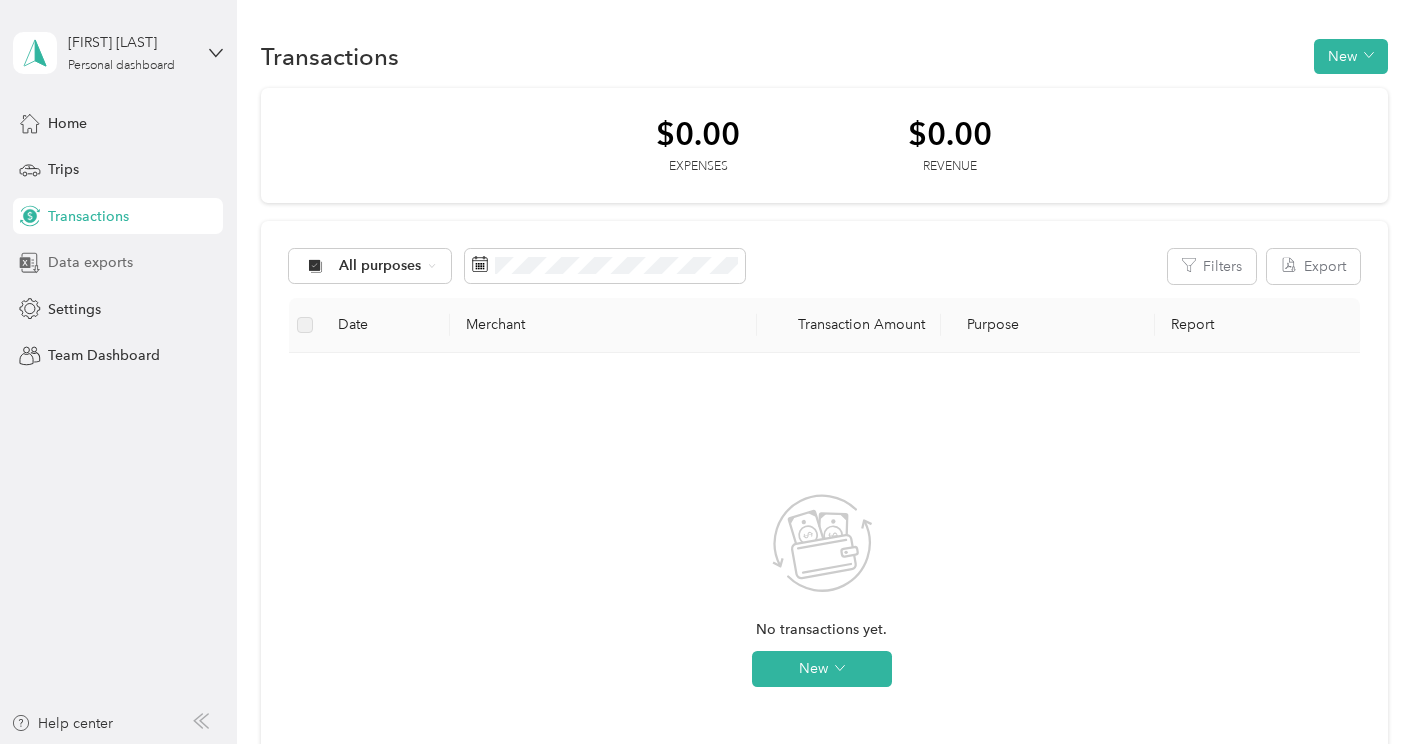 click on "Data exports" at bounding box center [90, 262] 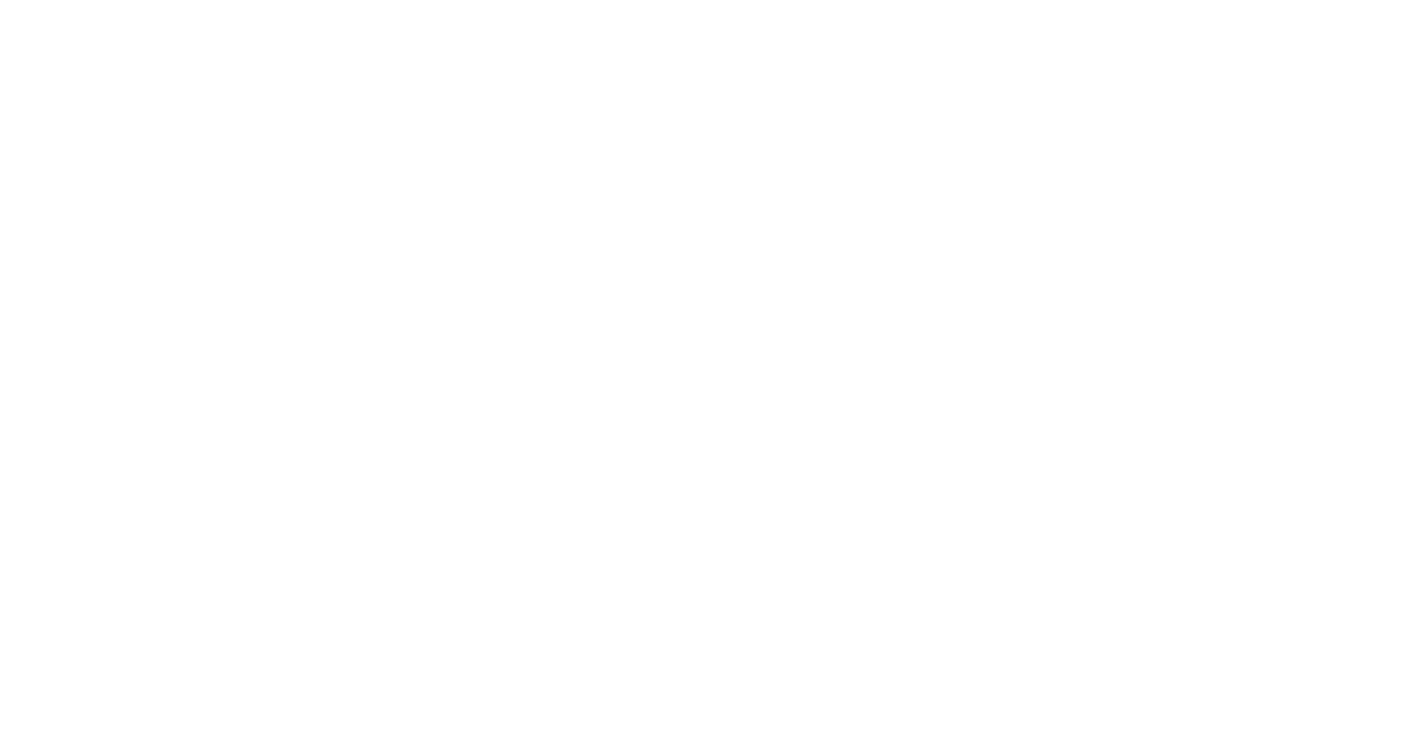 scroll, scrollTop: 0, scrollLeft: 0, axis: both 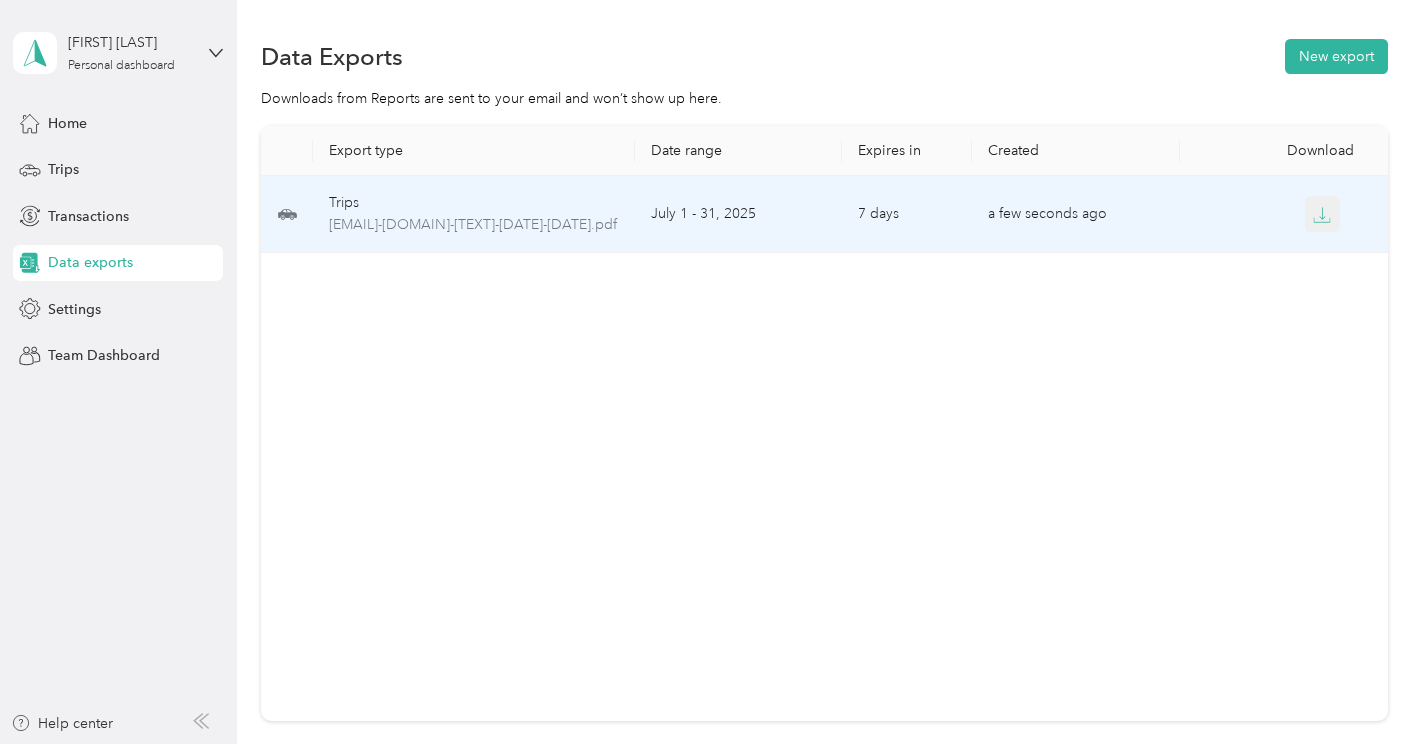 click 